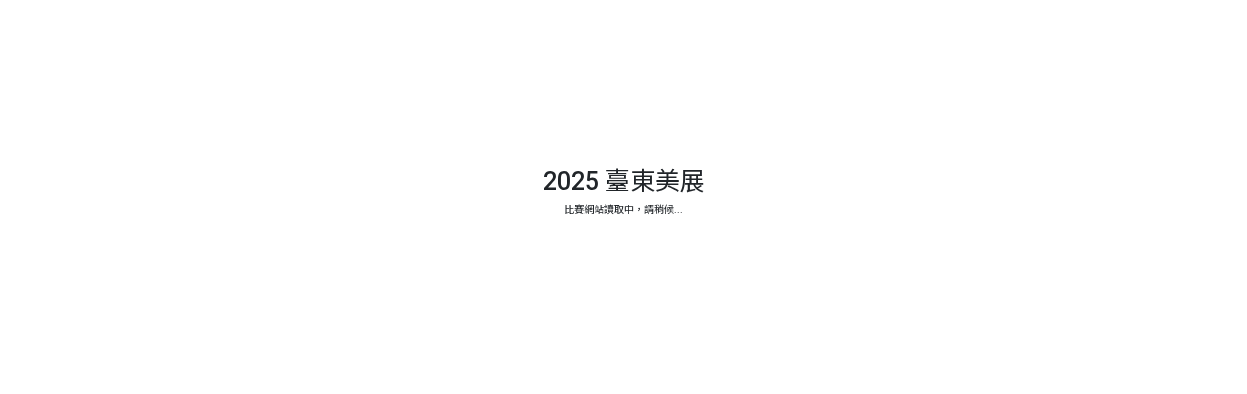 scroll, scrollTop: 0, scrollLeft: 0, axis: both 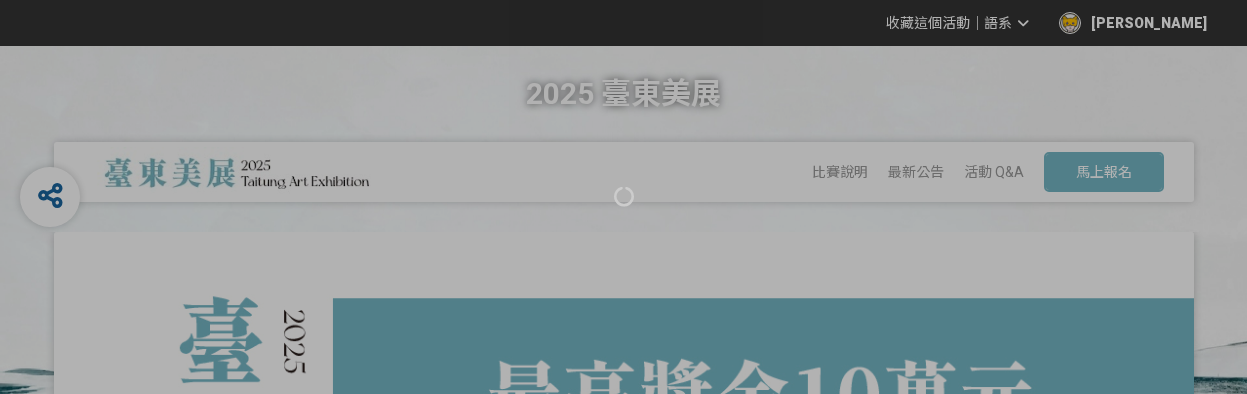 select on "海報" 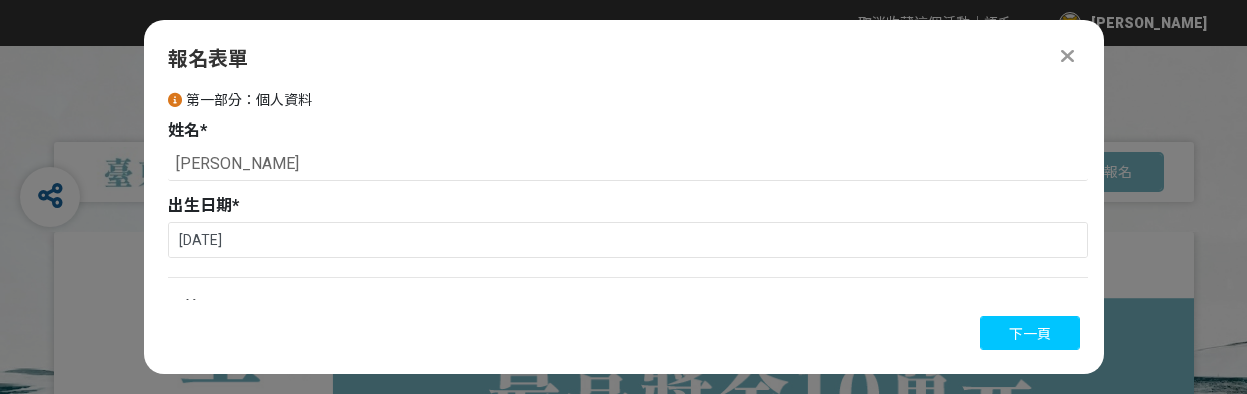 click on "下一頁" at bounding box center [1030, 333] 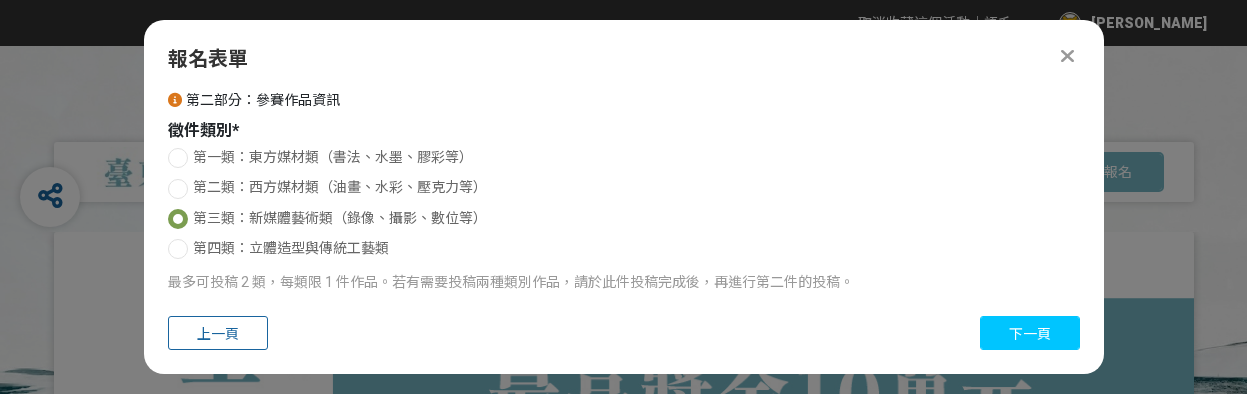 click on "下一頁" at bounding box center [1030, 333] 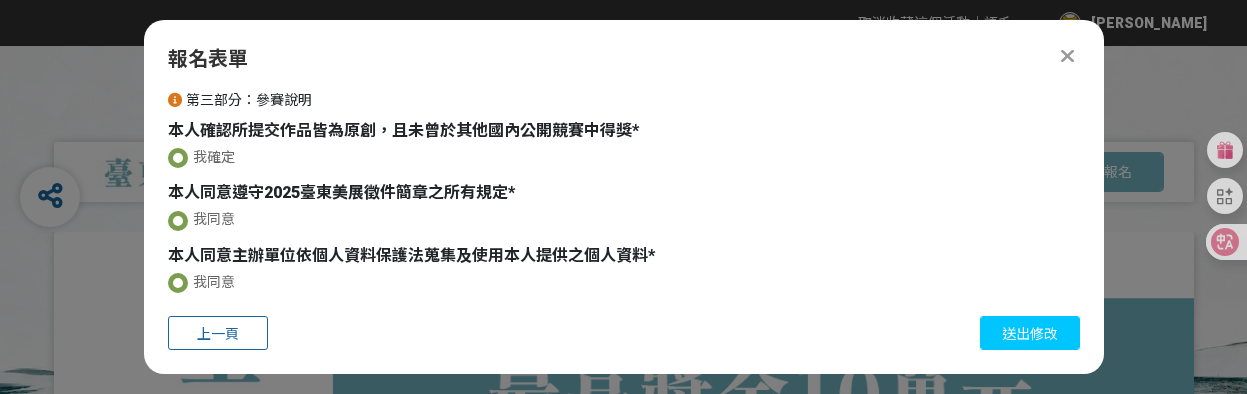 click on "送出修改" at bounding box center [1030, 333] 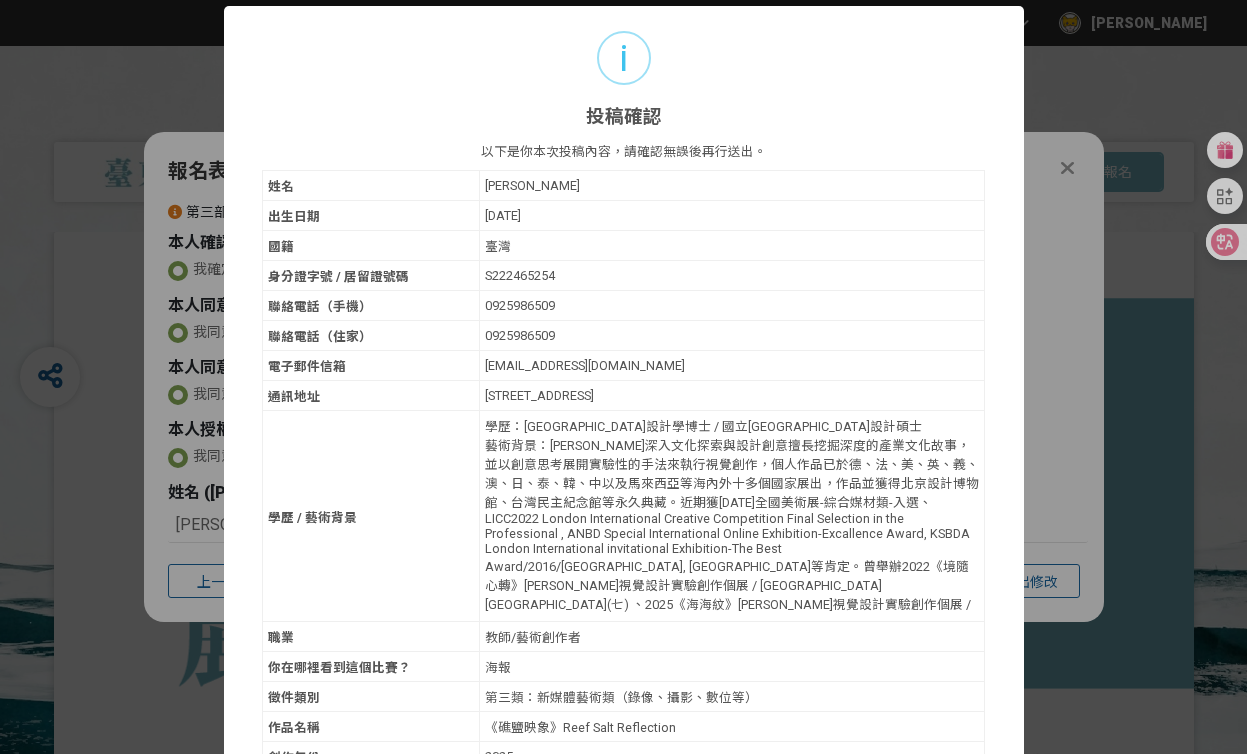 scroll, scrollTop: 45, scrollLeft: 0, axis: vertical 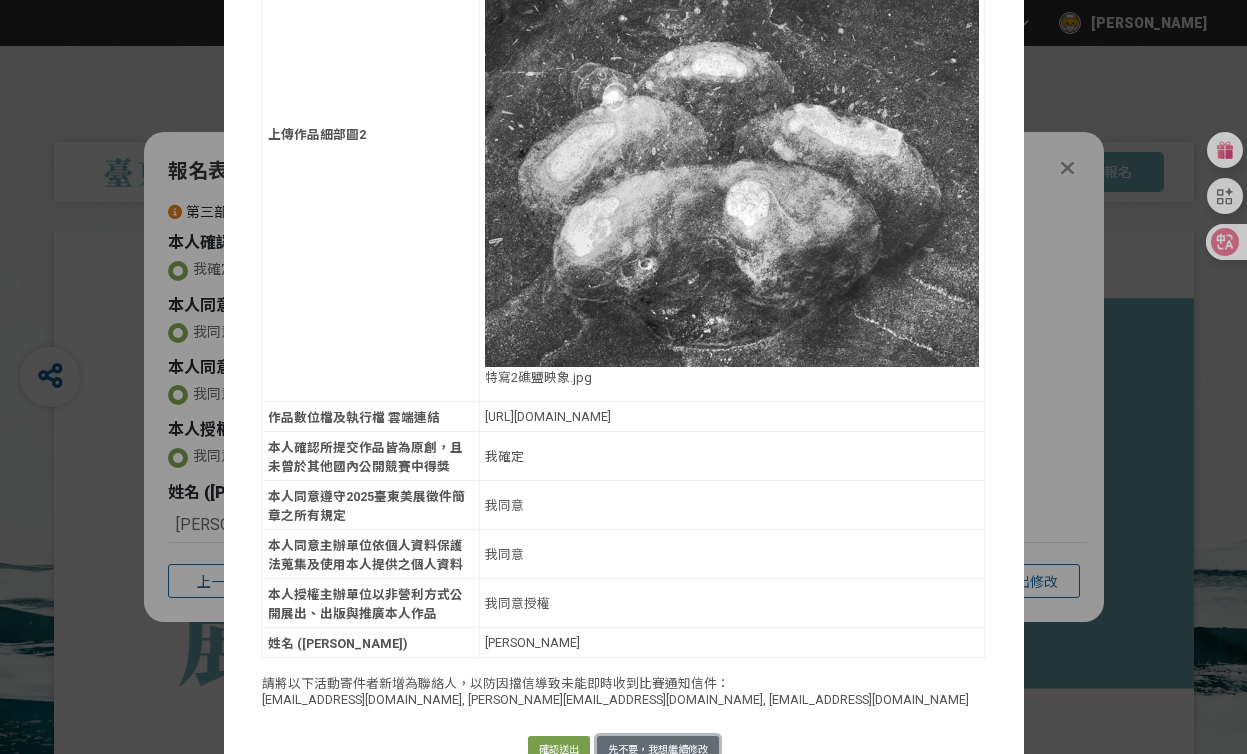 click on "先不要，我想繼續修改" at bounding box center [658, 750] 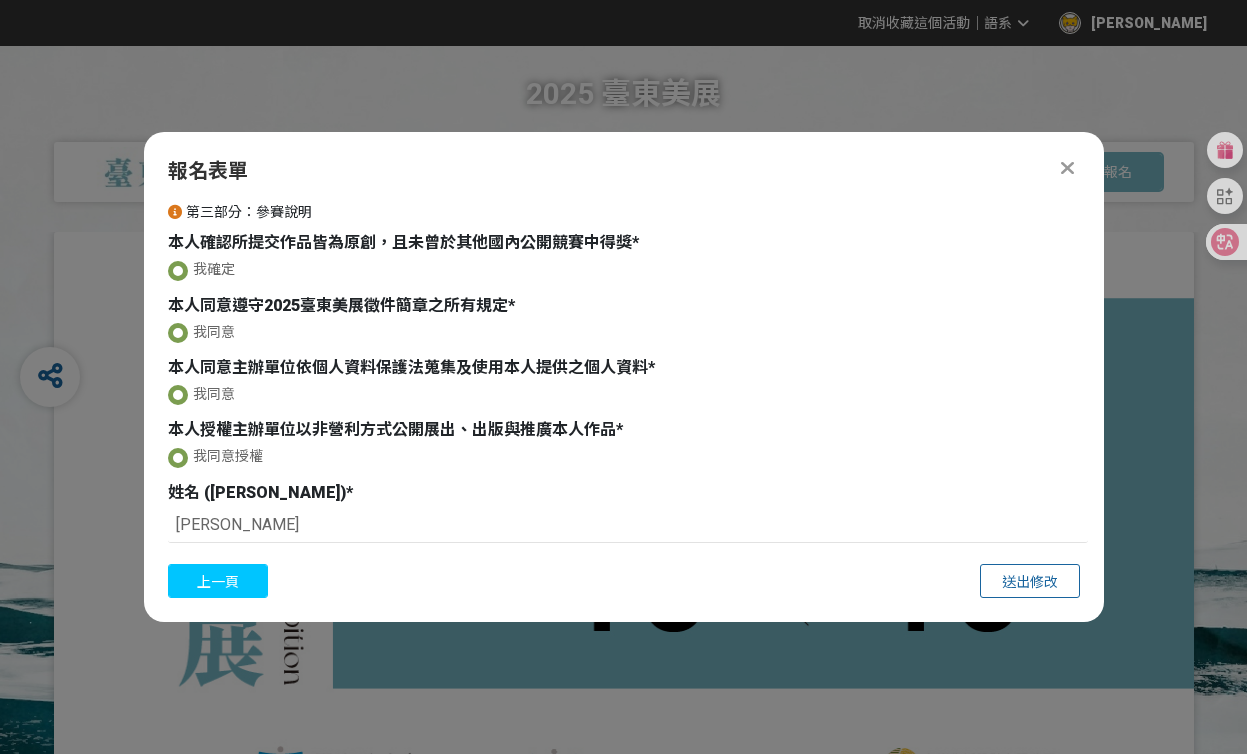 click on "上一頁" at bounding box center (218, 582) 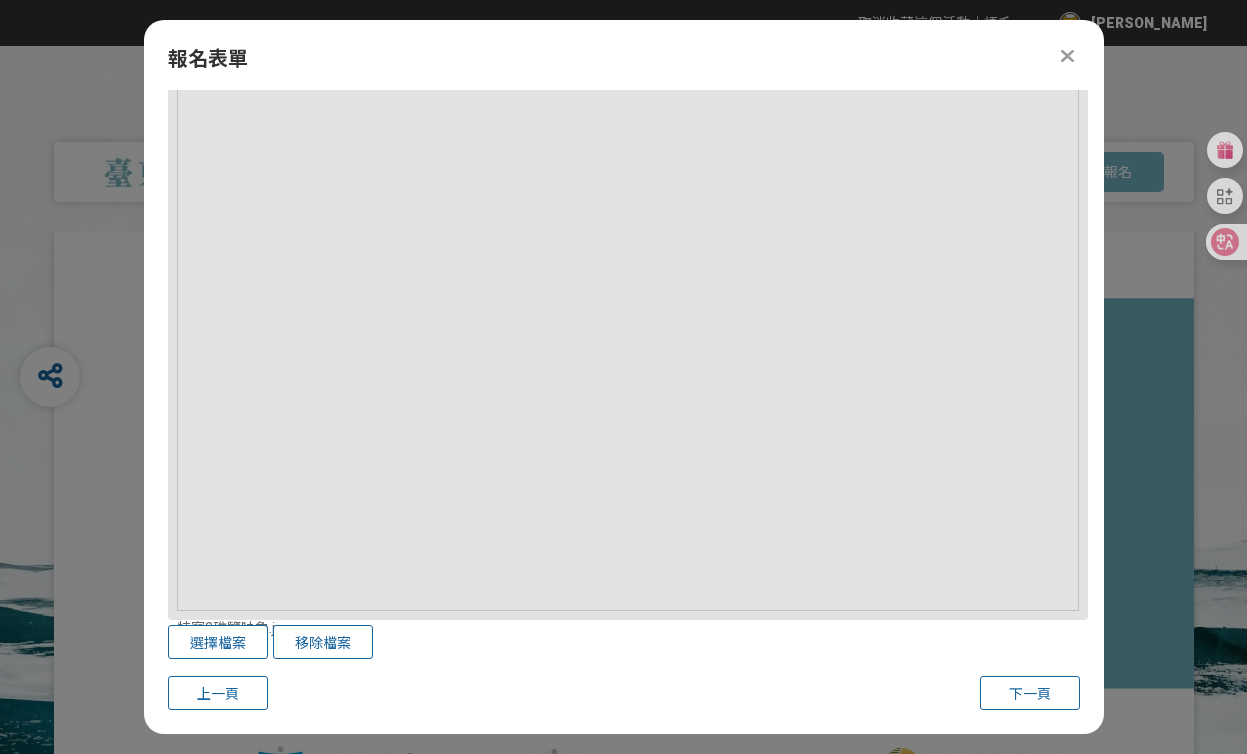 scroll, scrollTop: 3816, scrollLeft: 0, axis: vertical 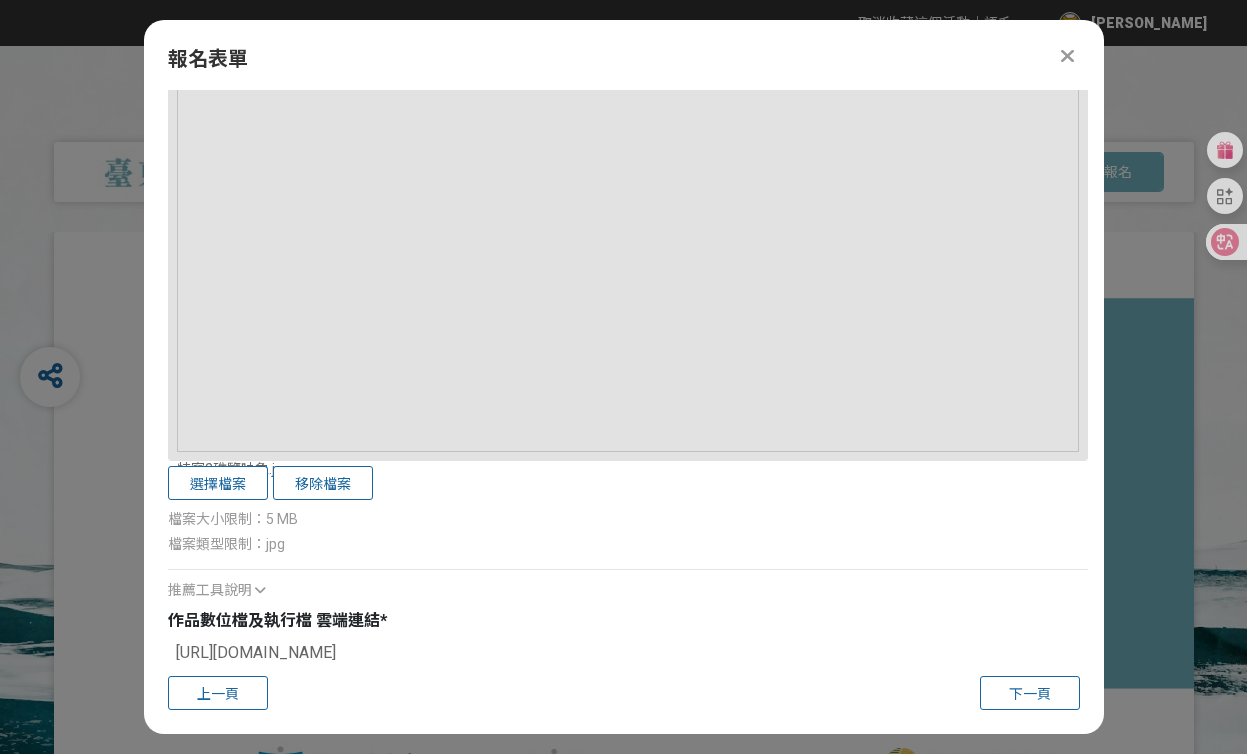 click on "https://youtube.com/shorts/B1r767Jhq7A" at bounding box center [628, 654] 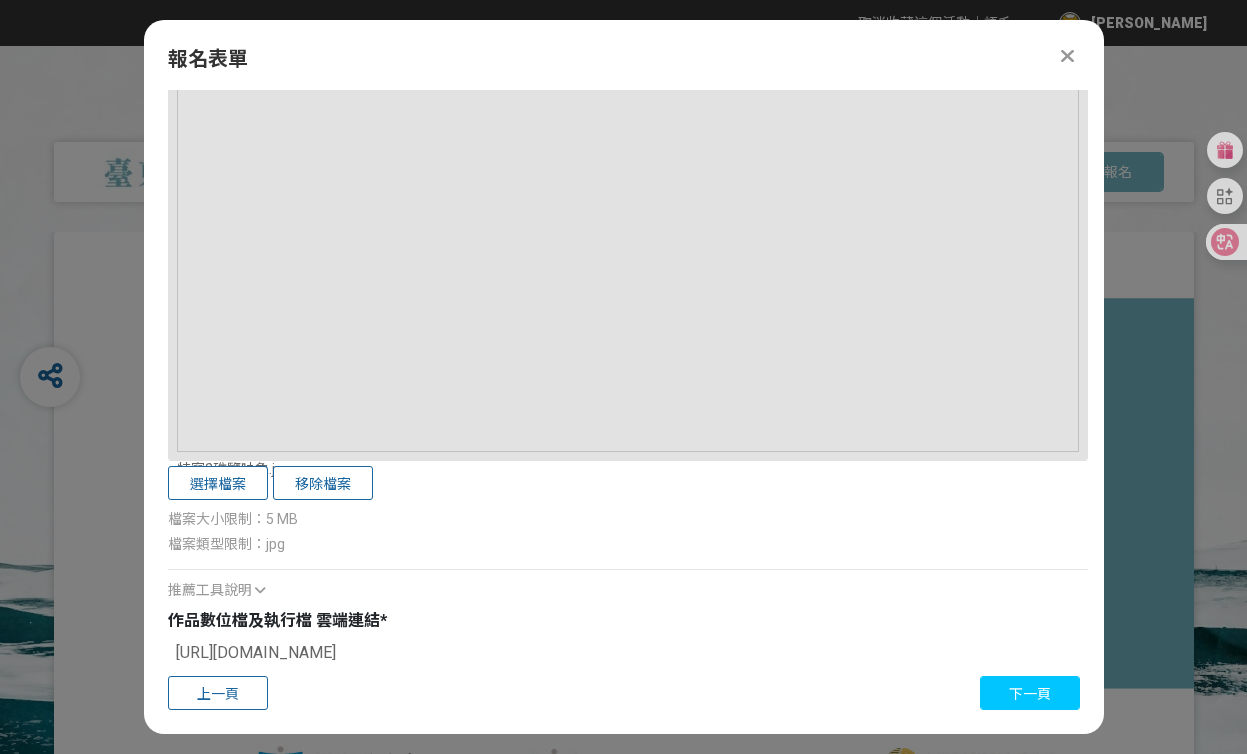 click on "下一頁" at bounding box center [1030, 694] 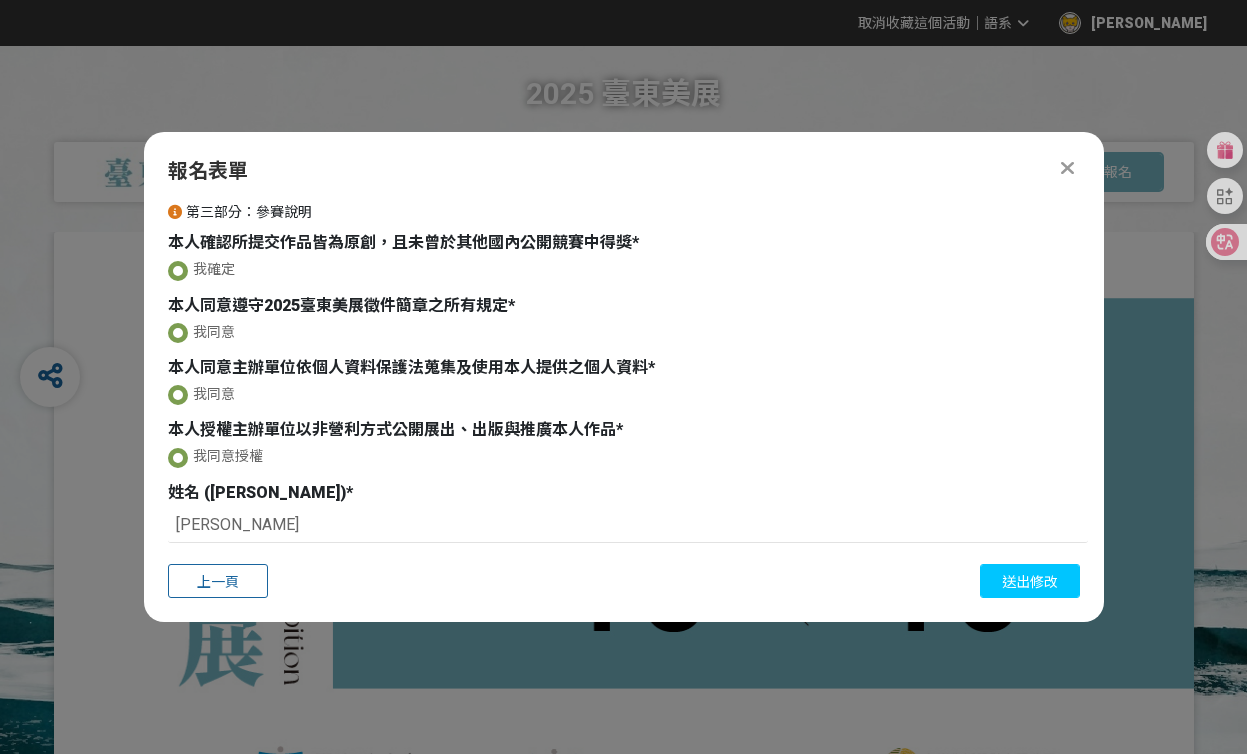 click on "送出修改" at bounding box center [1030, 582] 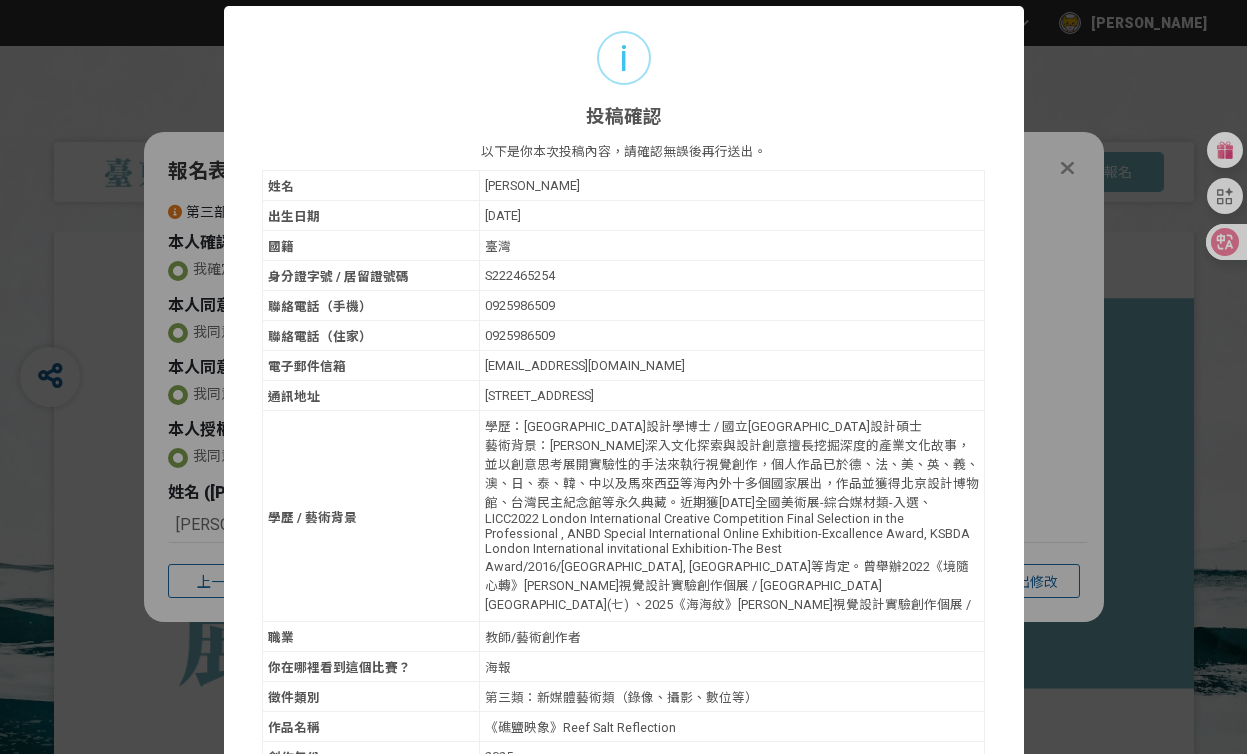 scroll, scrollTop: 45, scrollLeft: 0, axis: vertical 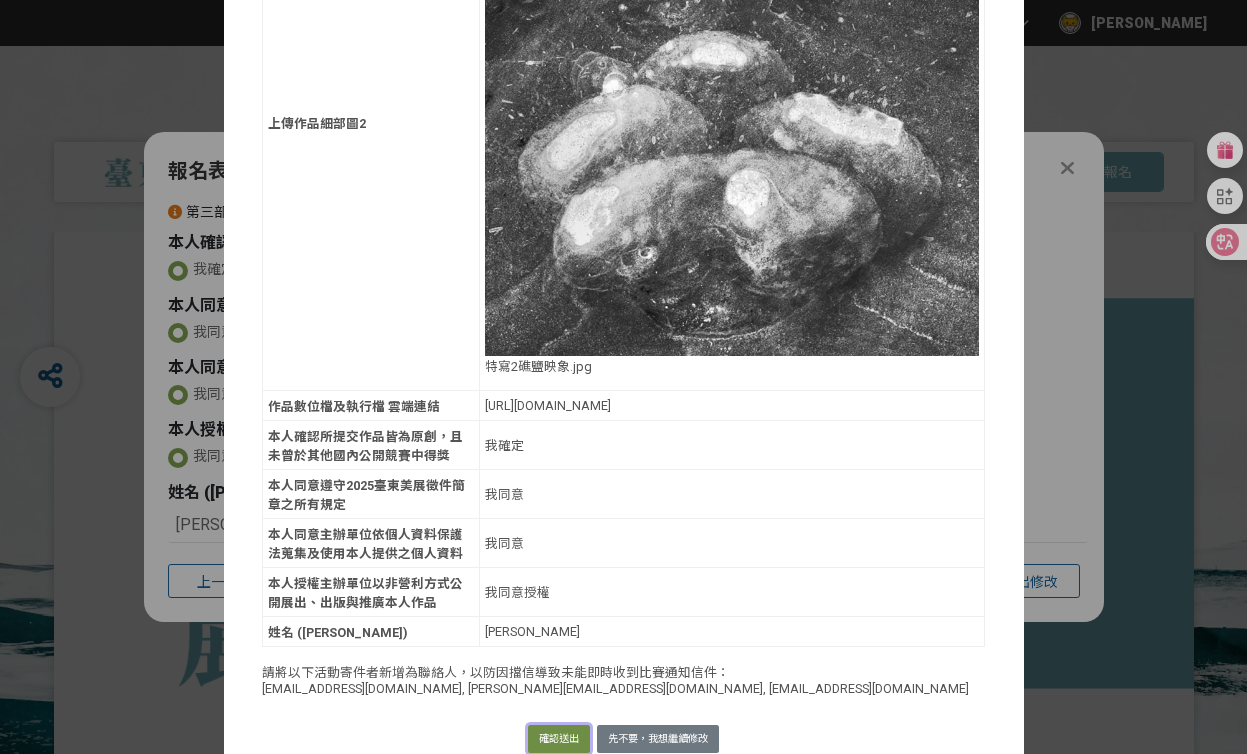 click on "確認送出" at bounding box center (559, 739) 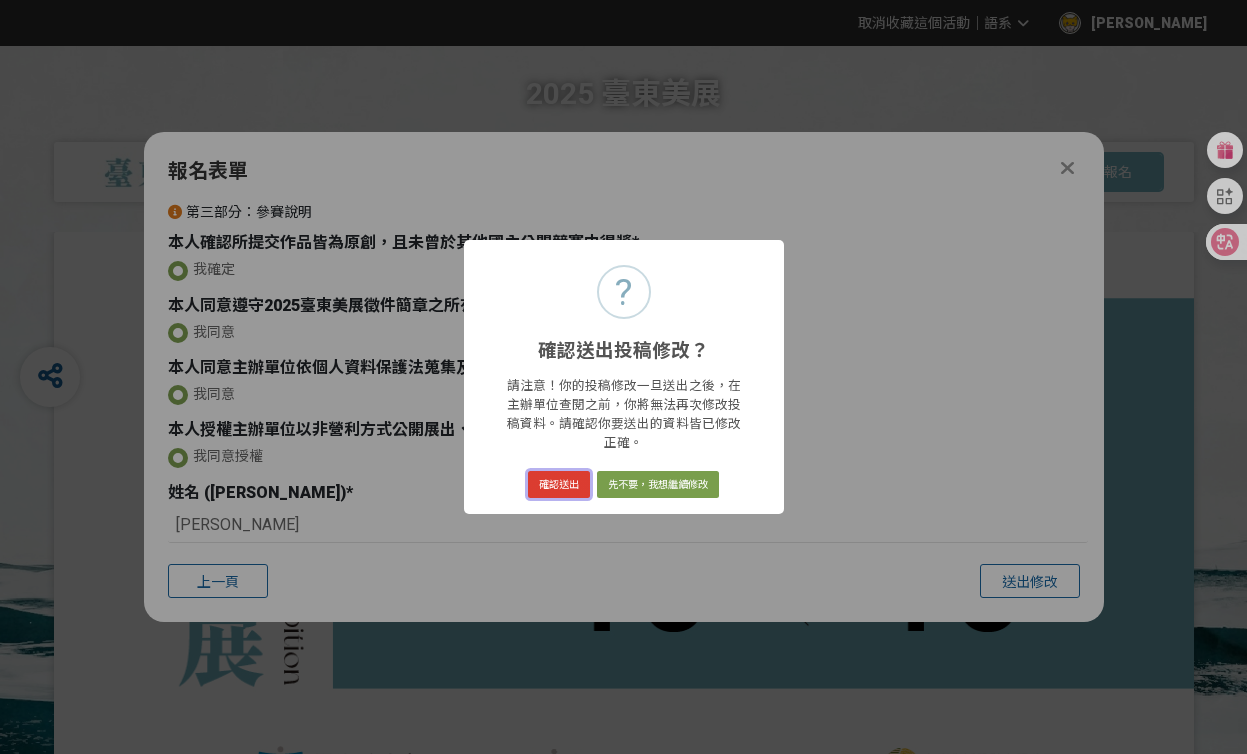 click on "確認送出" at bounding box center (559, 485) 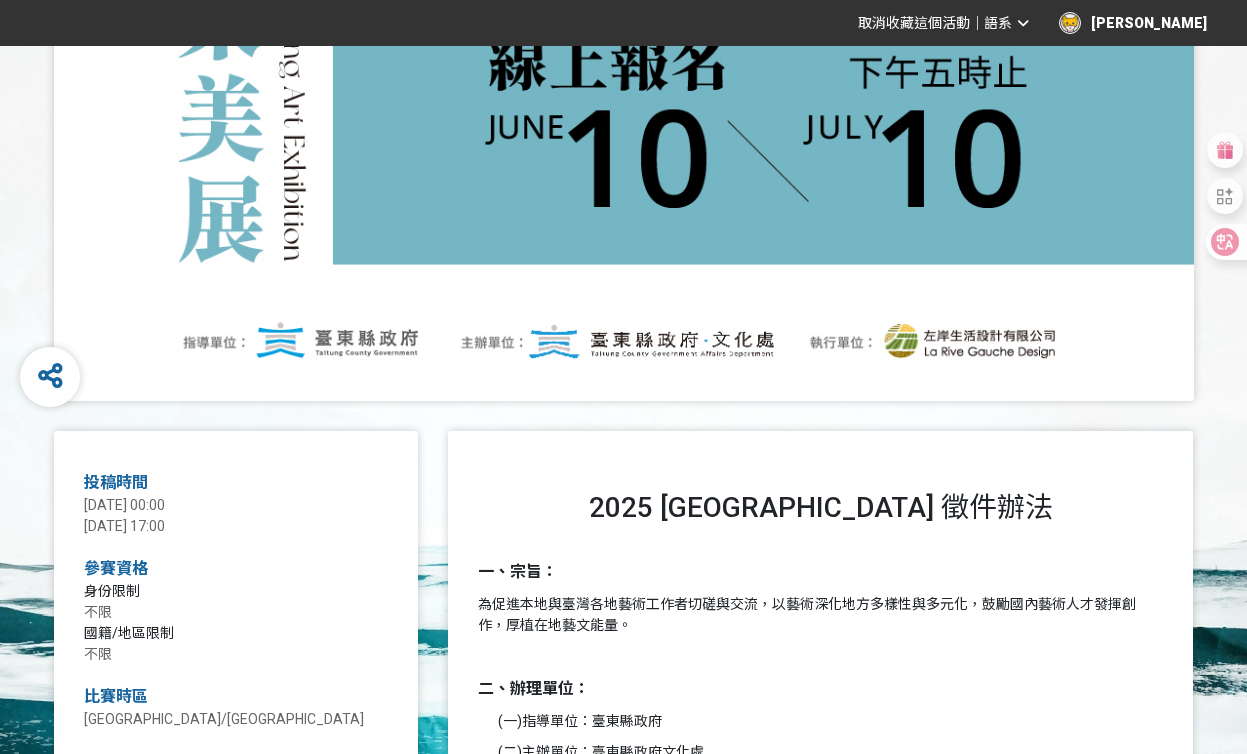 scroll, scrollTop: 0, scrollLeft: 0, axis: both 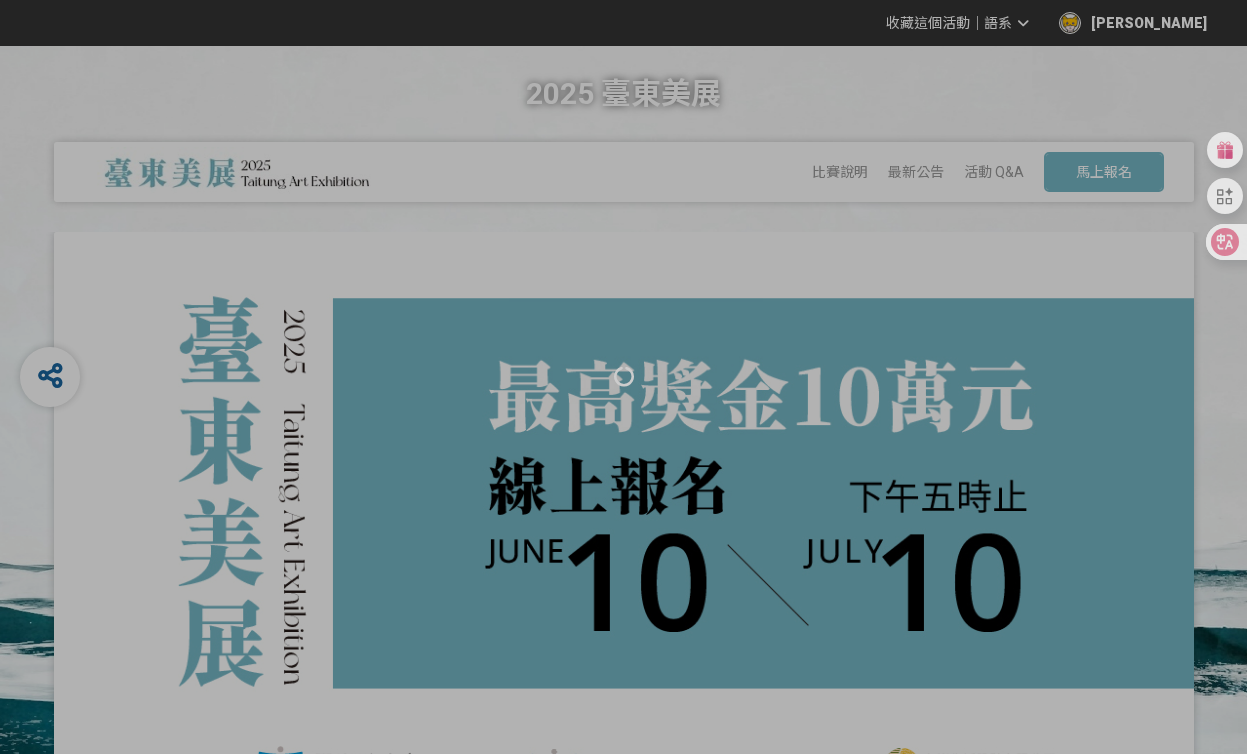 select on "海報" 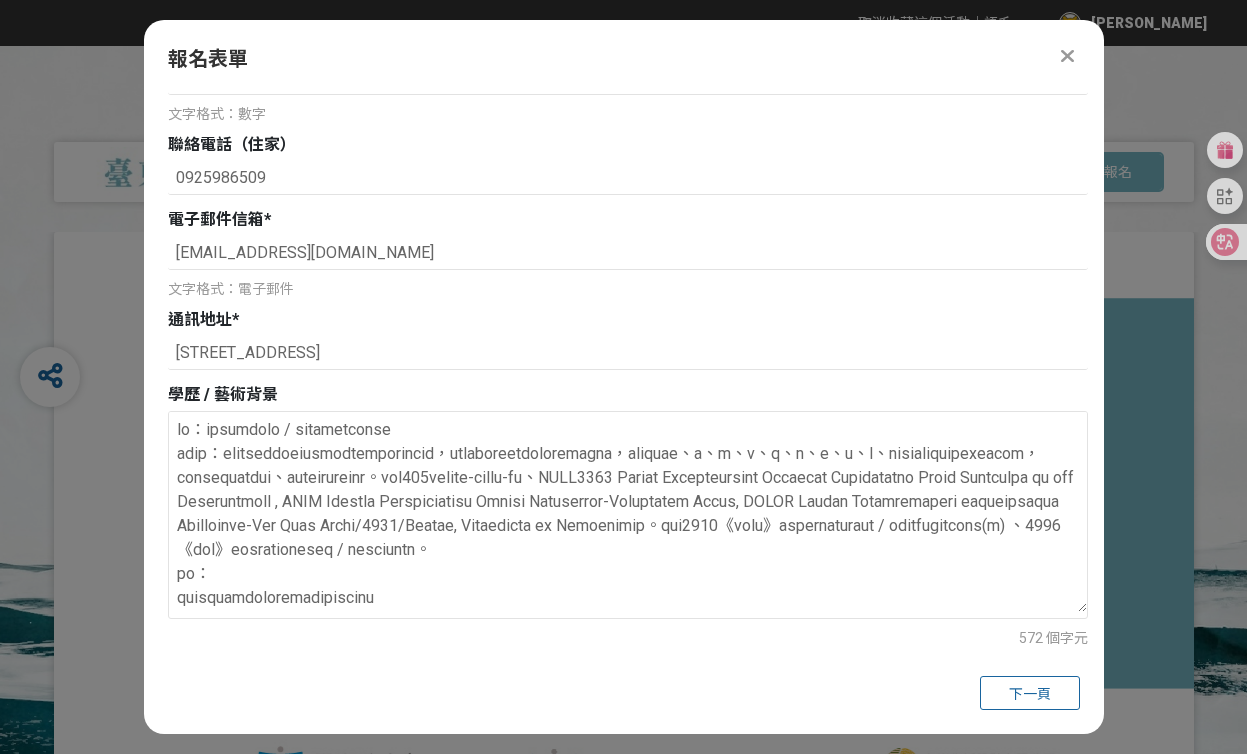 scroll, scrollTop: 589, scrollLeft: 0, axis: vertical 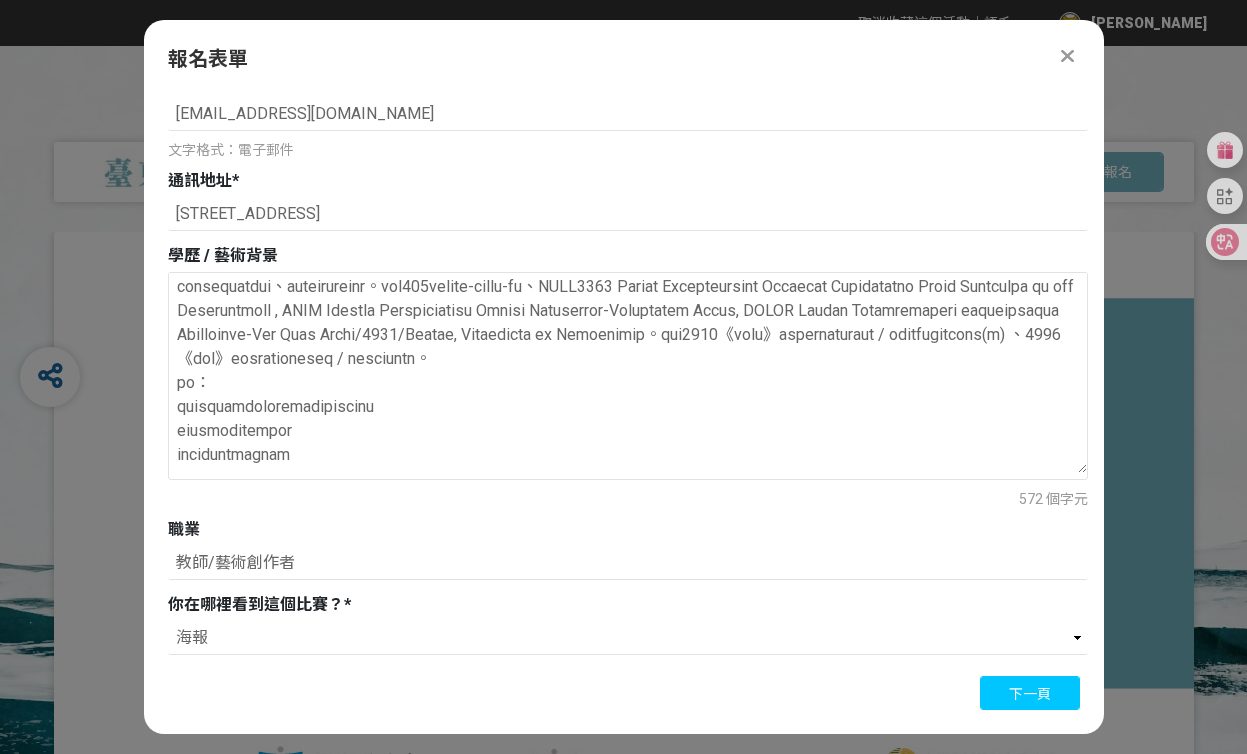 click on "下一頁" at bounding box center (1030, 693) 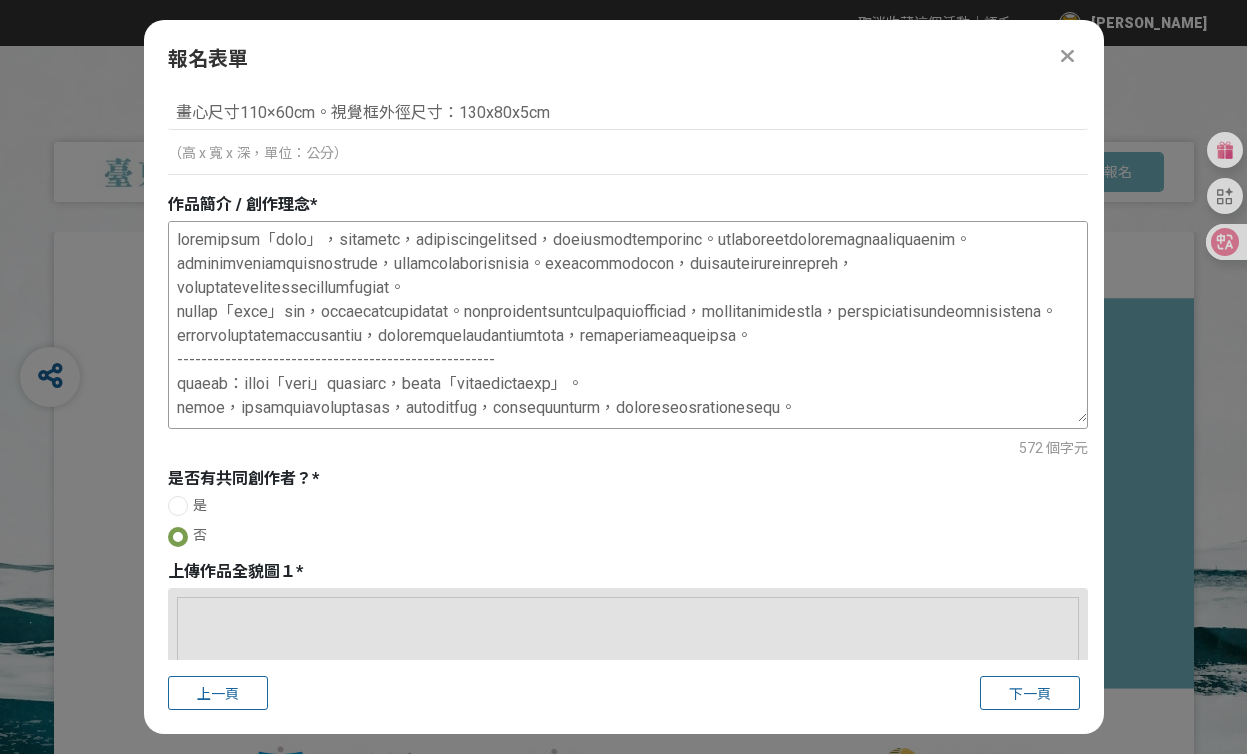 scroll, scrollTop: 124, scrollLeft: 0, axis: vertical 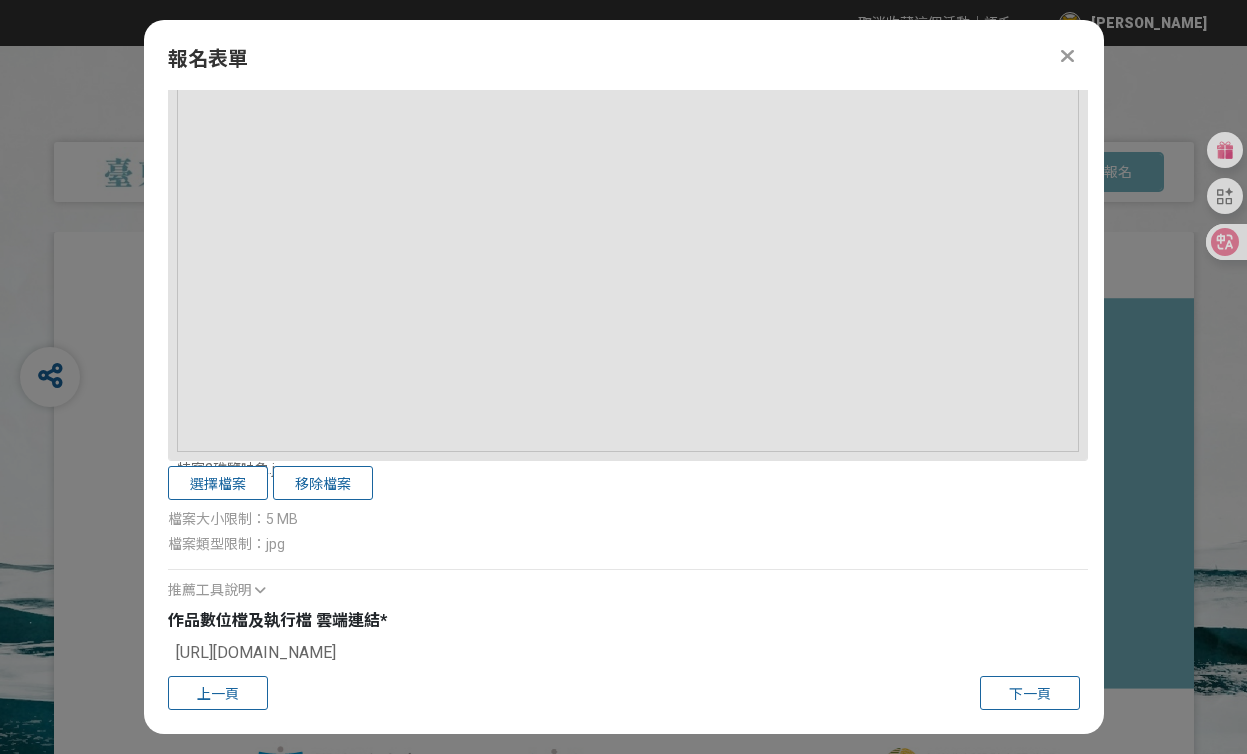 click on "[URL][DOMAIN_NAME]" at bounding box center [628, 654] 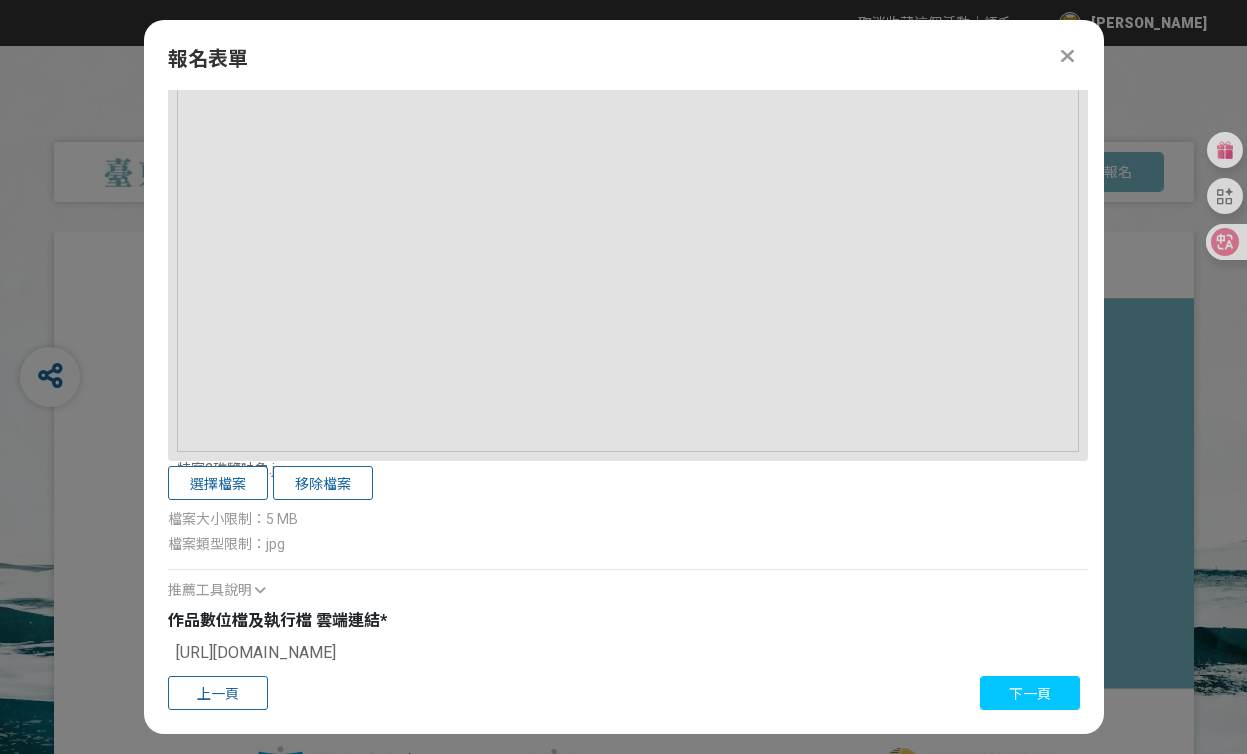 click on "下一頁" at bounding box center [1030, 694] 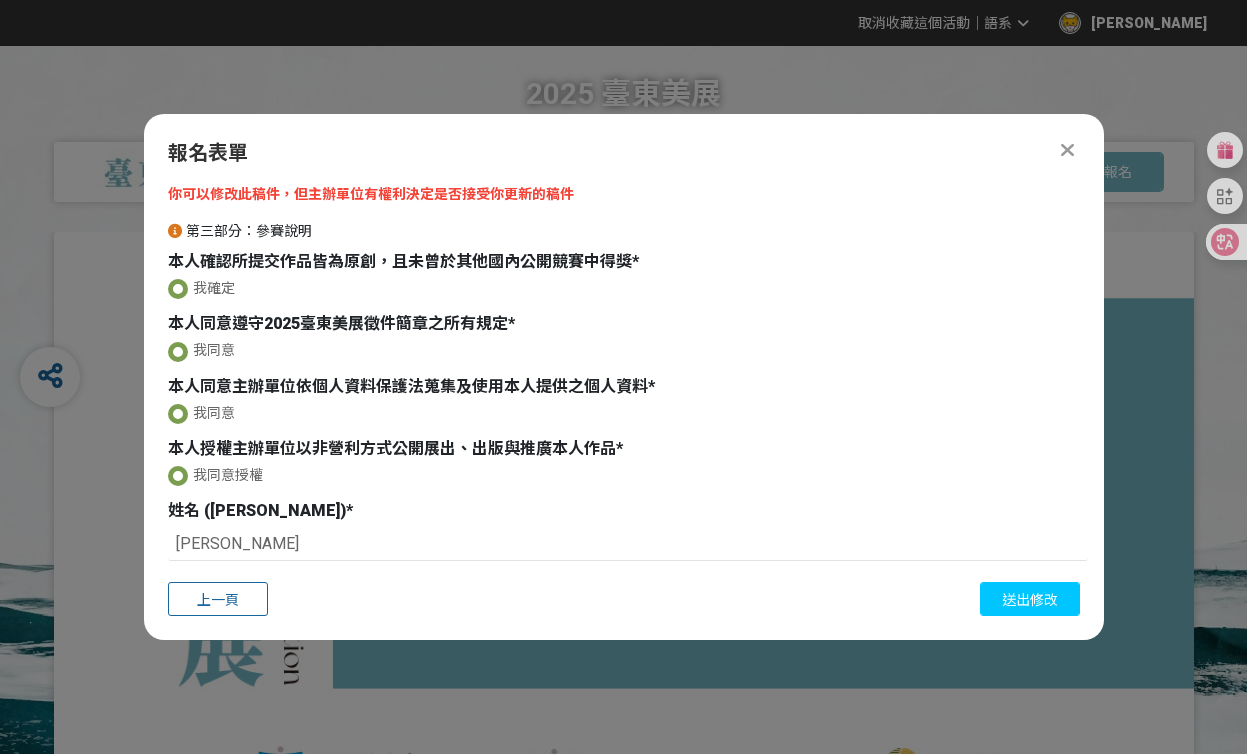 click on "送出修改" at bounding box center (1030, 600) 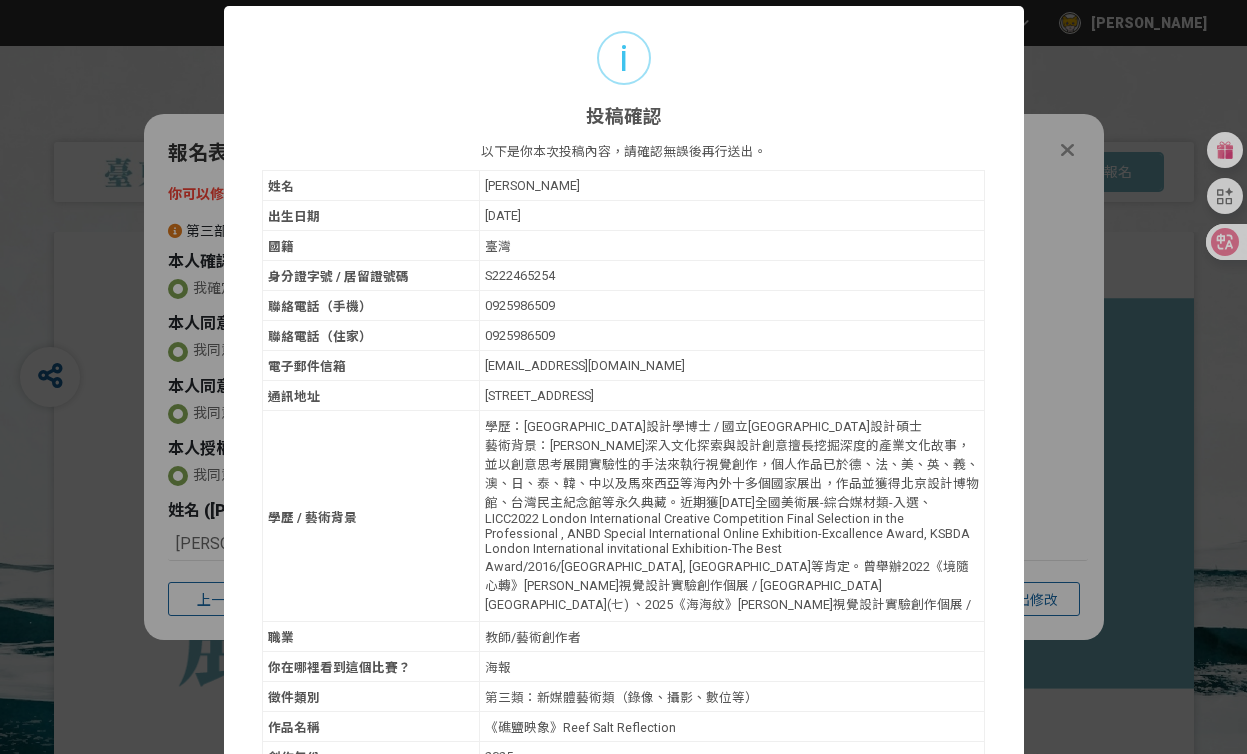 scroll, scrollTop: 45, scrollLeft: 0, axis: vertical 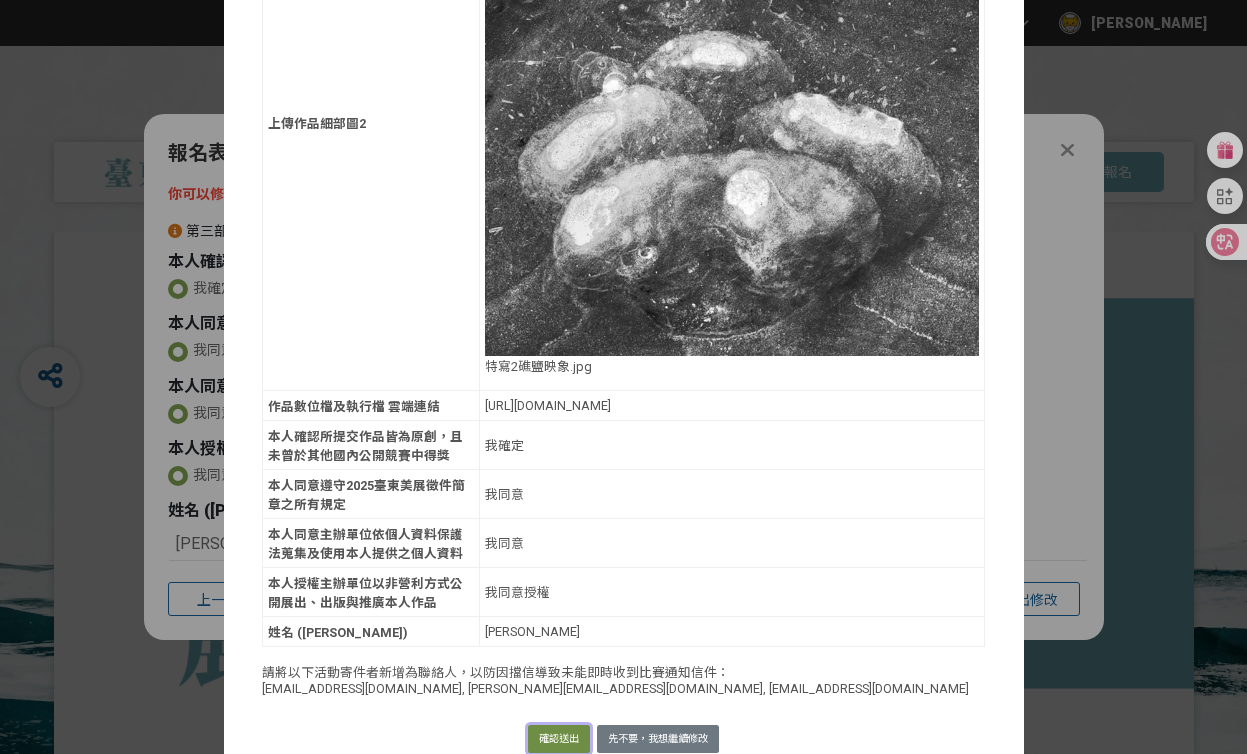 click on "確認送出" at bounding box center [559, 739] 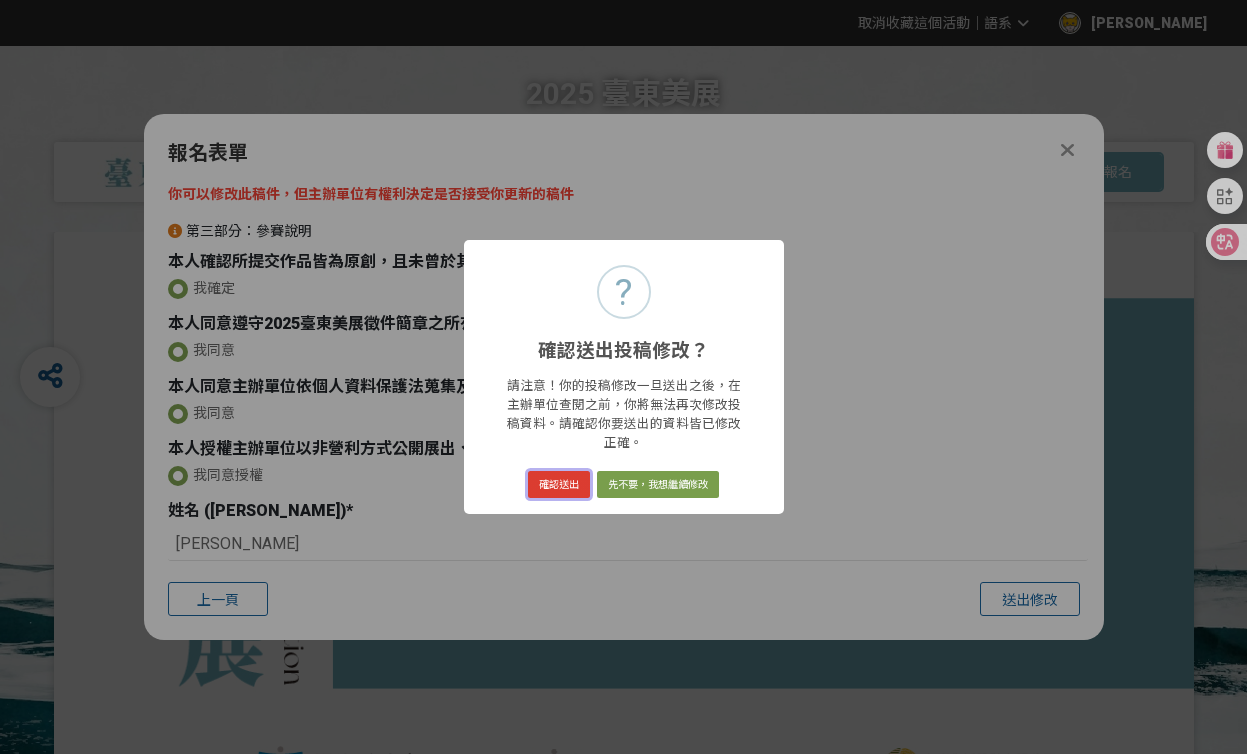 click on "確認送出" at bounding box center (559, 485) 